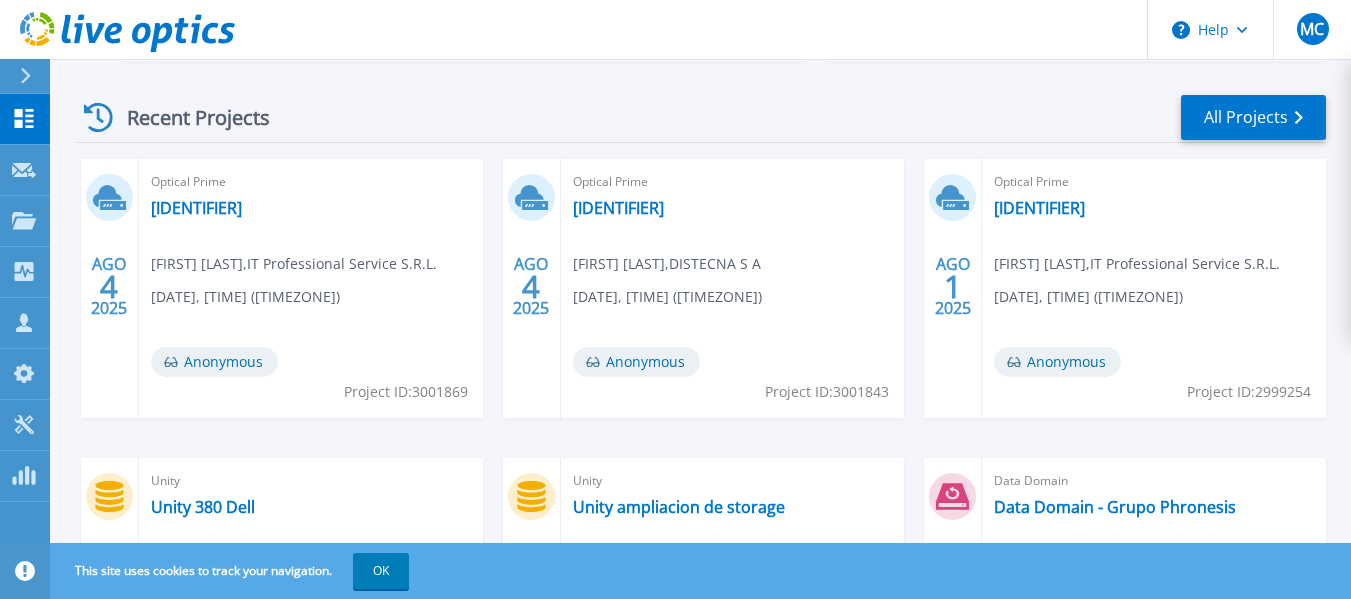 scroll, scrollTop: 300, scrollLeft: 0, axis: vertical 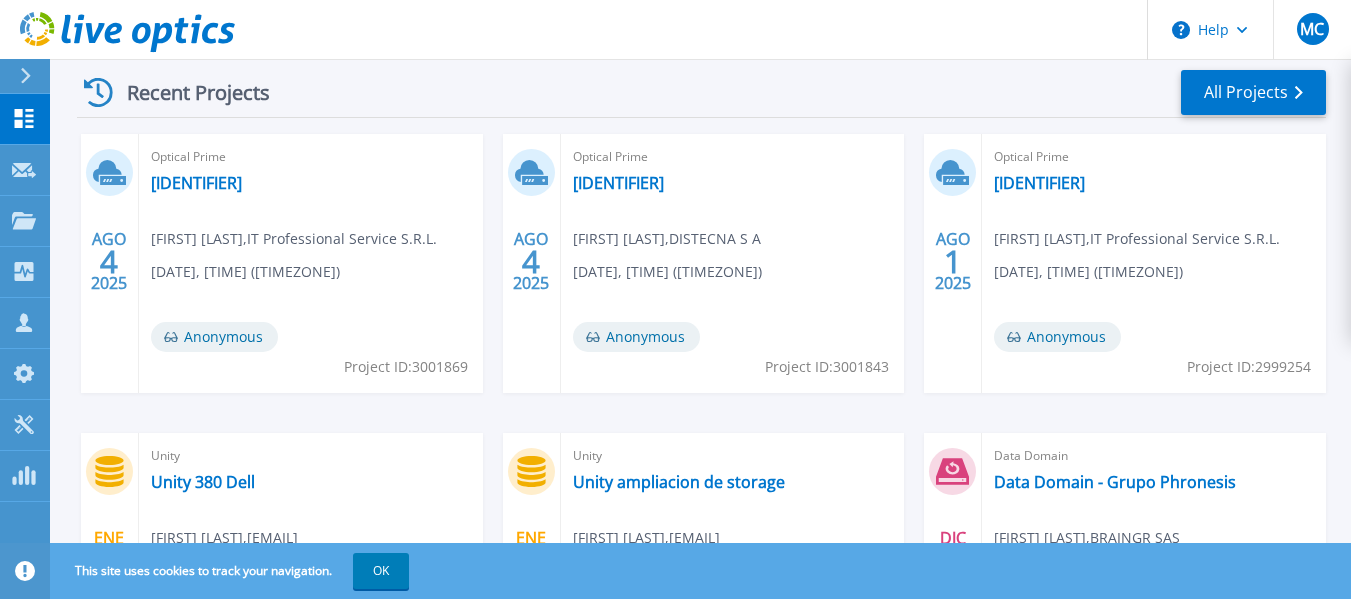 click on "Ariel Calagiones ,  IT Professional Service S.R.L." at bounding box center [294, 239] 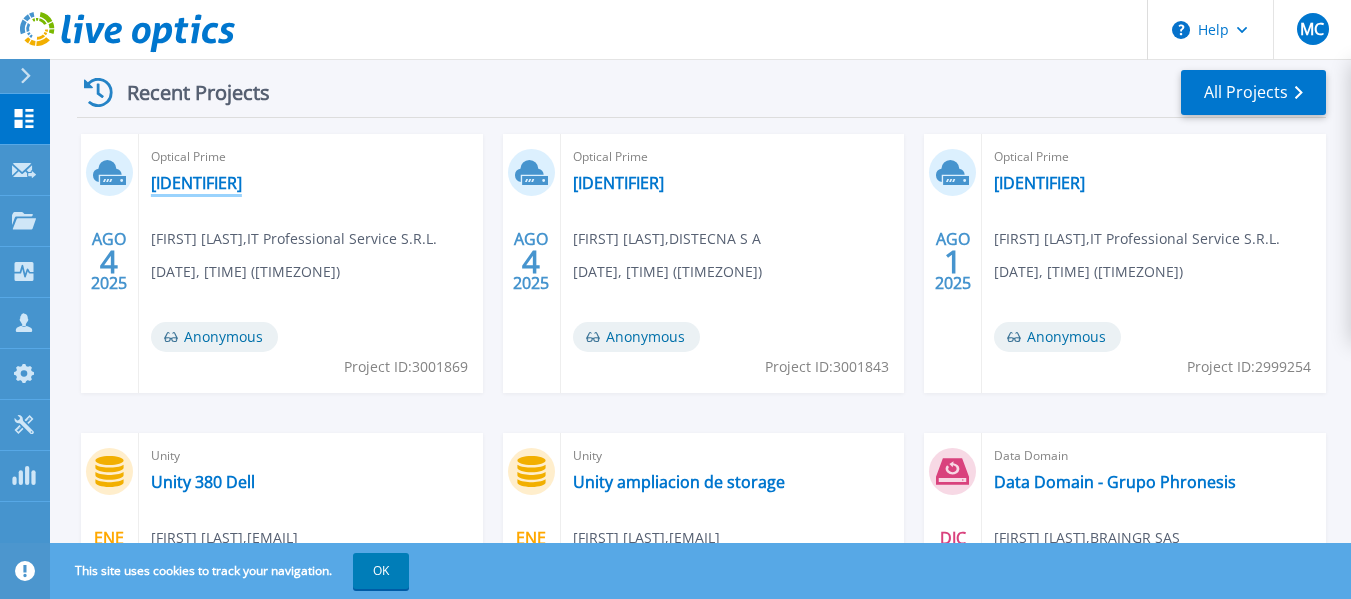 click on "VDIREDES001" at bounding box center [196, 183] 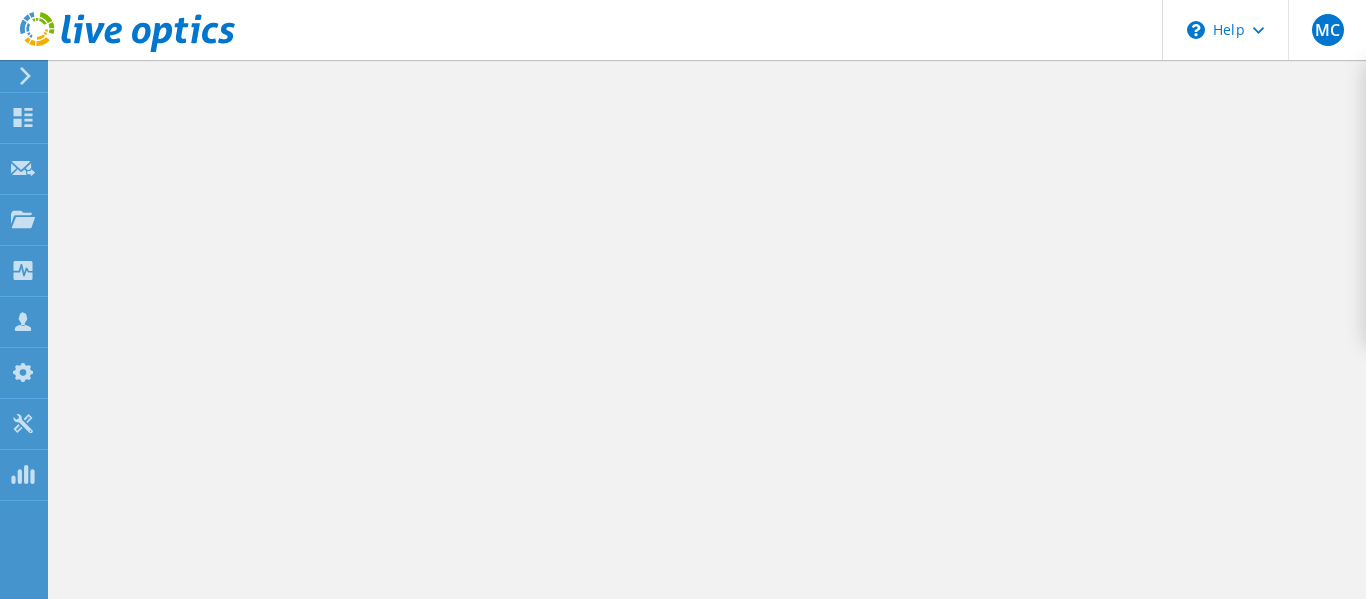 scroll, scrollTop: 0, scrollLeft: 0, axis: both 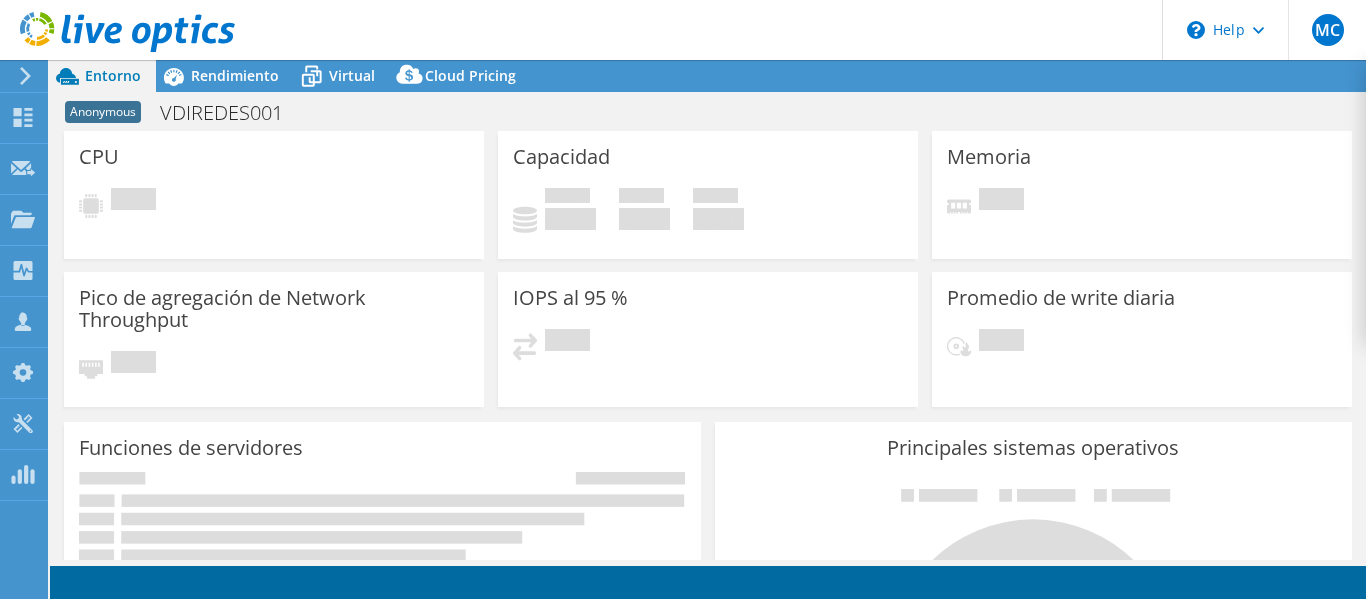 select on "USD" 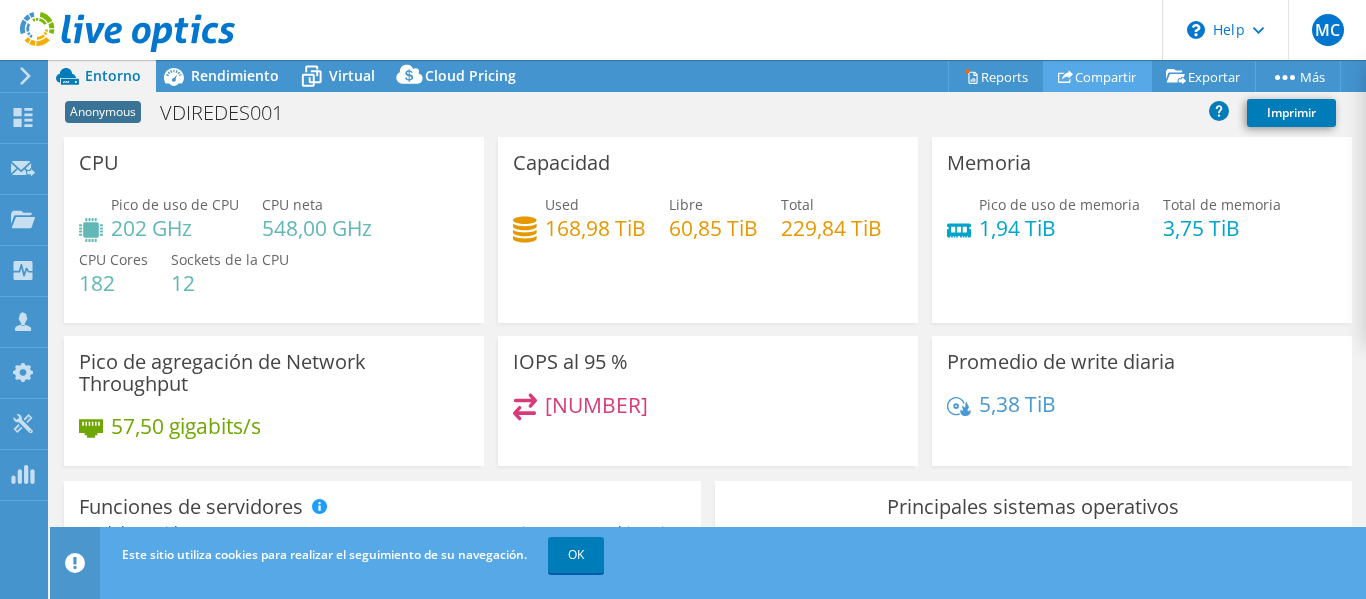 click on "Compartir" at bounding box center [1097, 76] 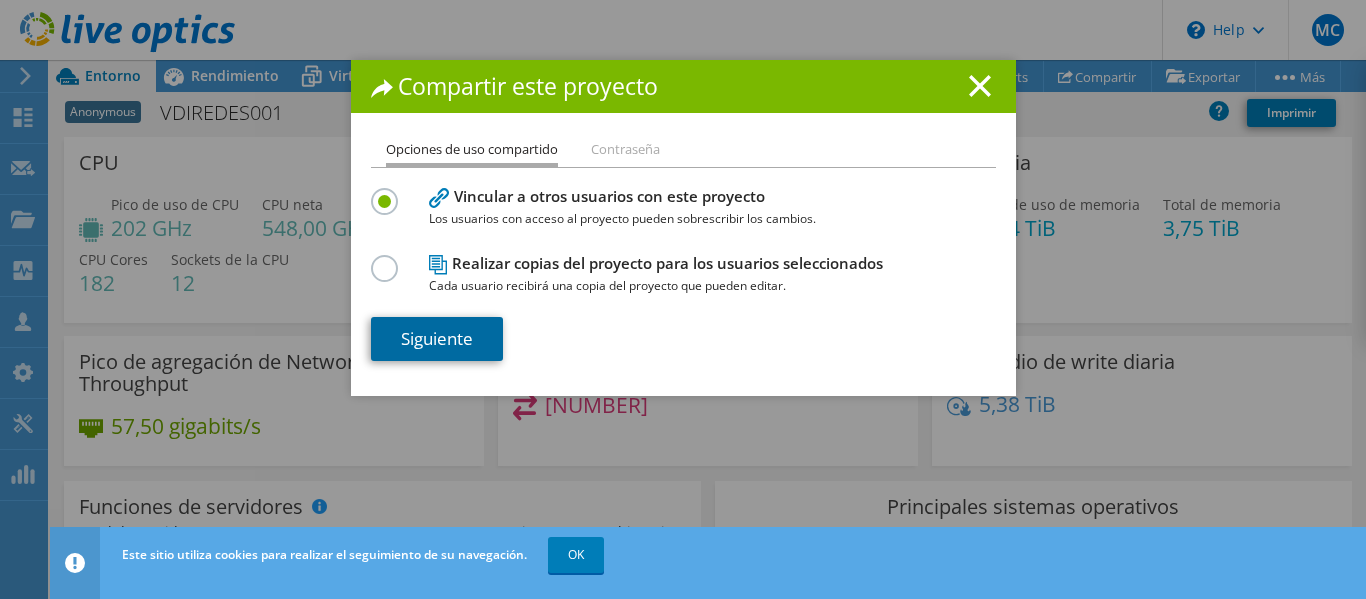 click on "Siguiente" at bounding box center [437, 339] 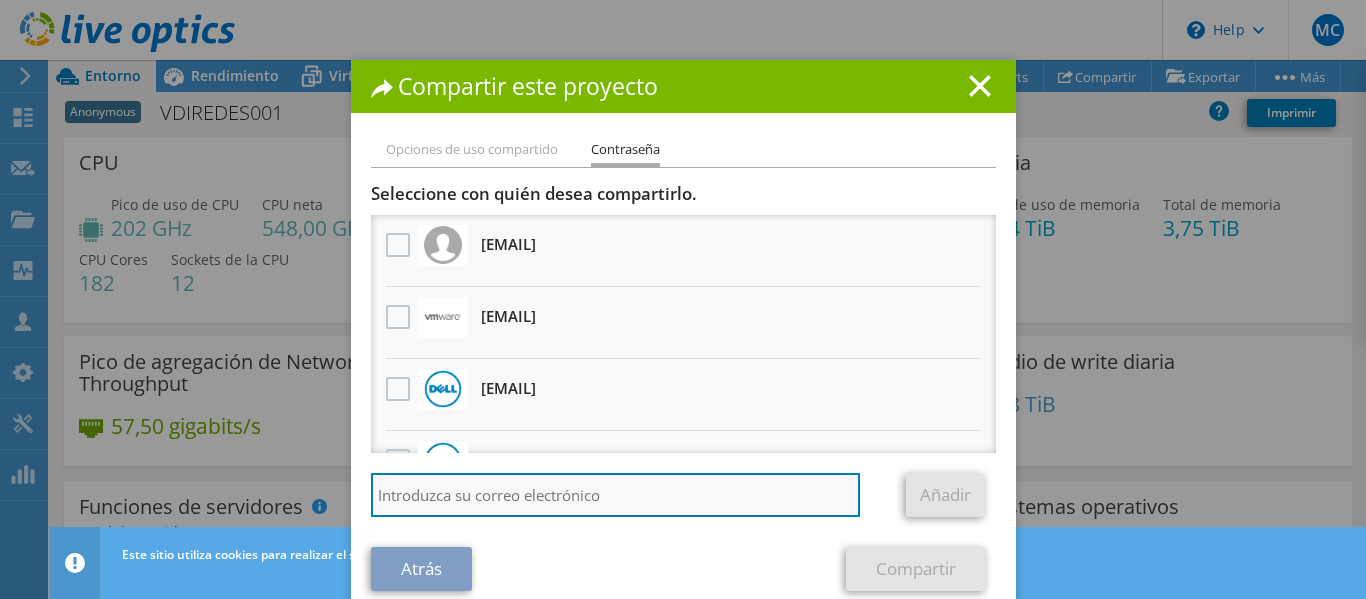 click at bounding box center (616, 495) 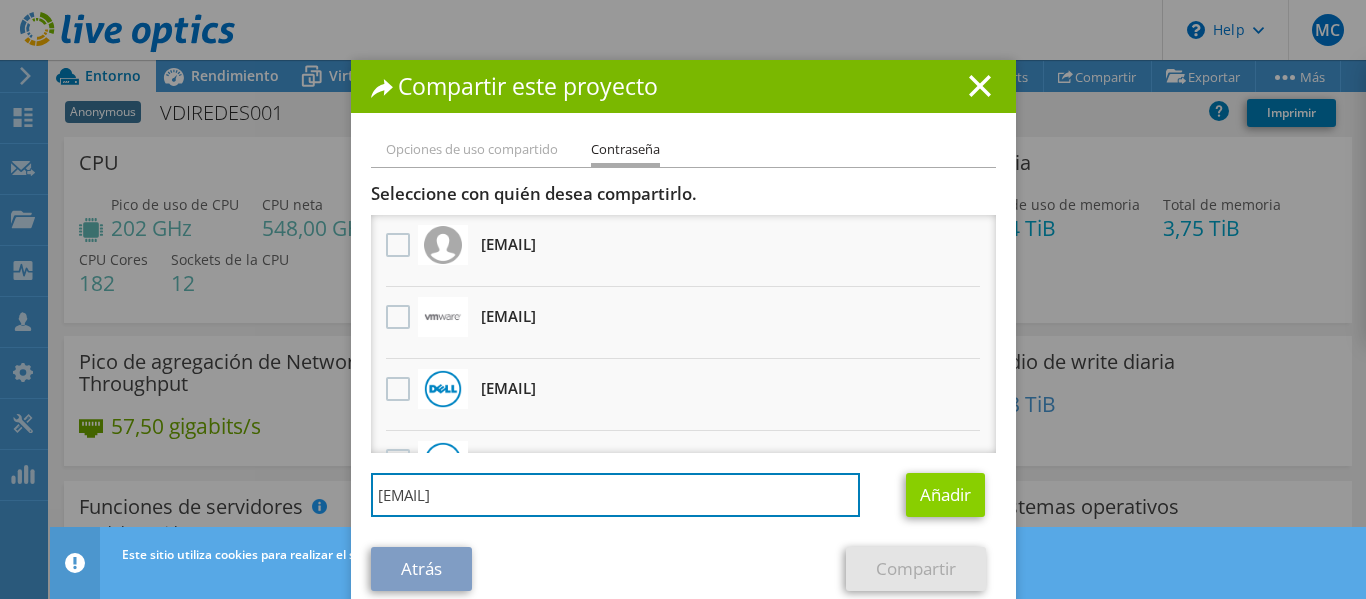 type on "victoria.jimenez@dell.com" 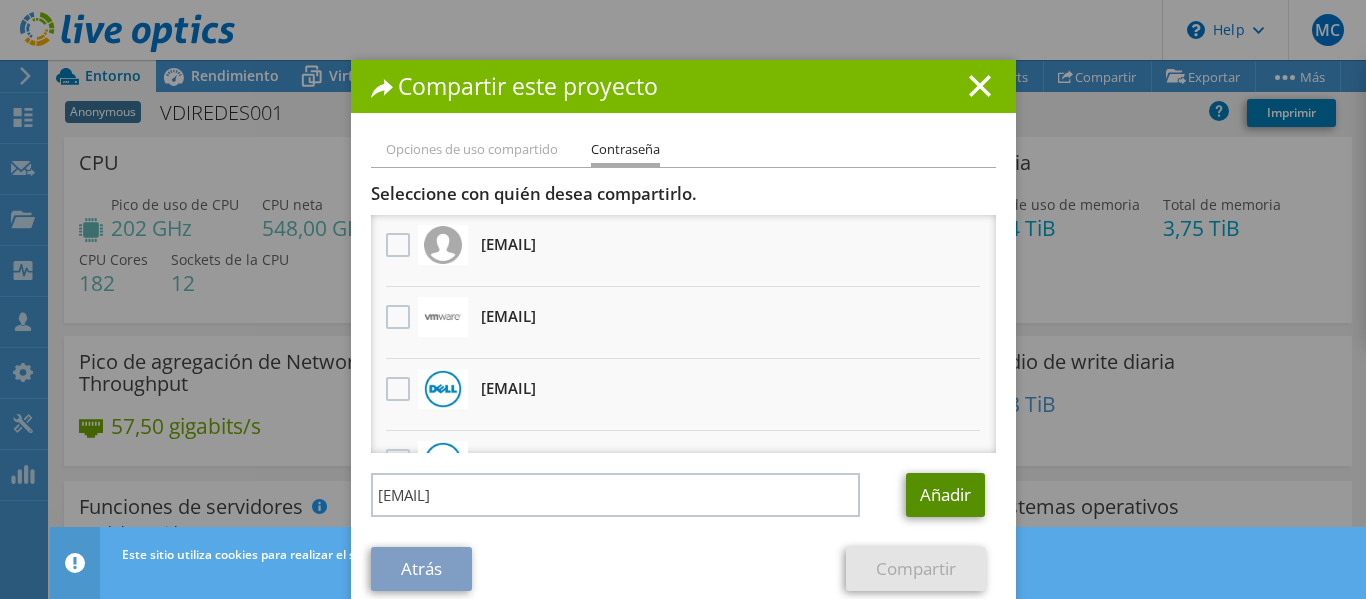 click on "Añadir" at bounding box center (945, 495) 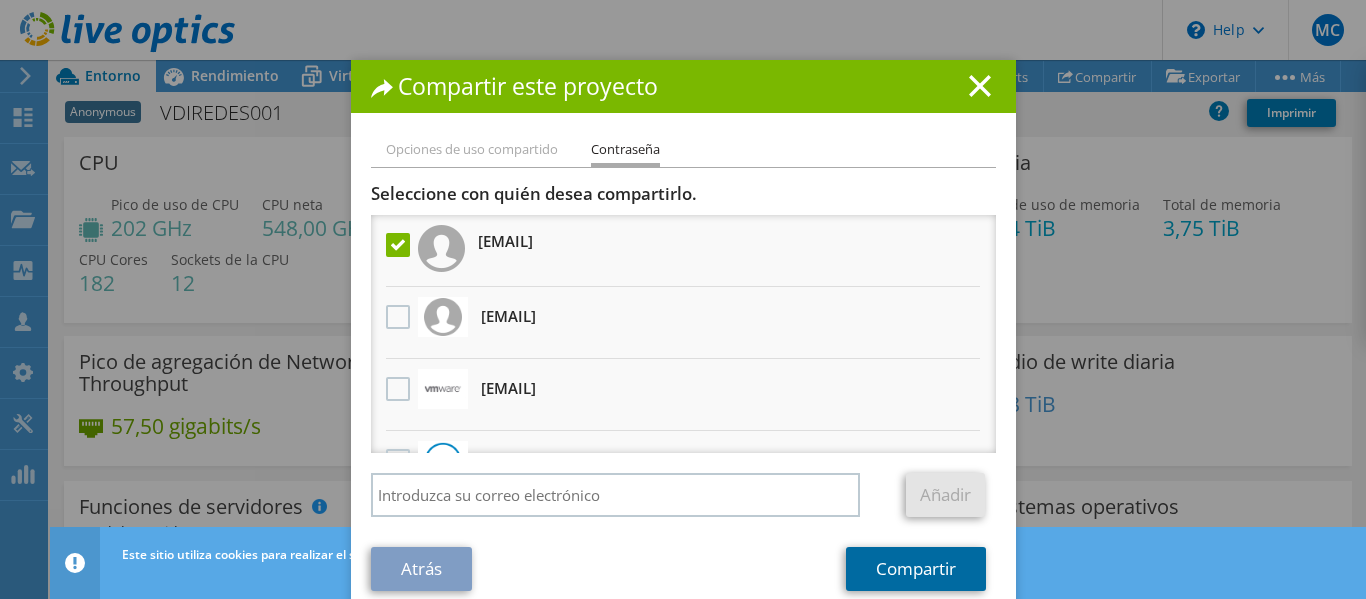 click on "Compartir" at bounding box center [916, 569] 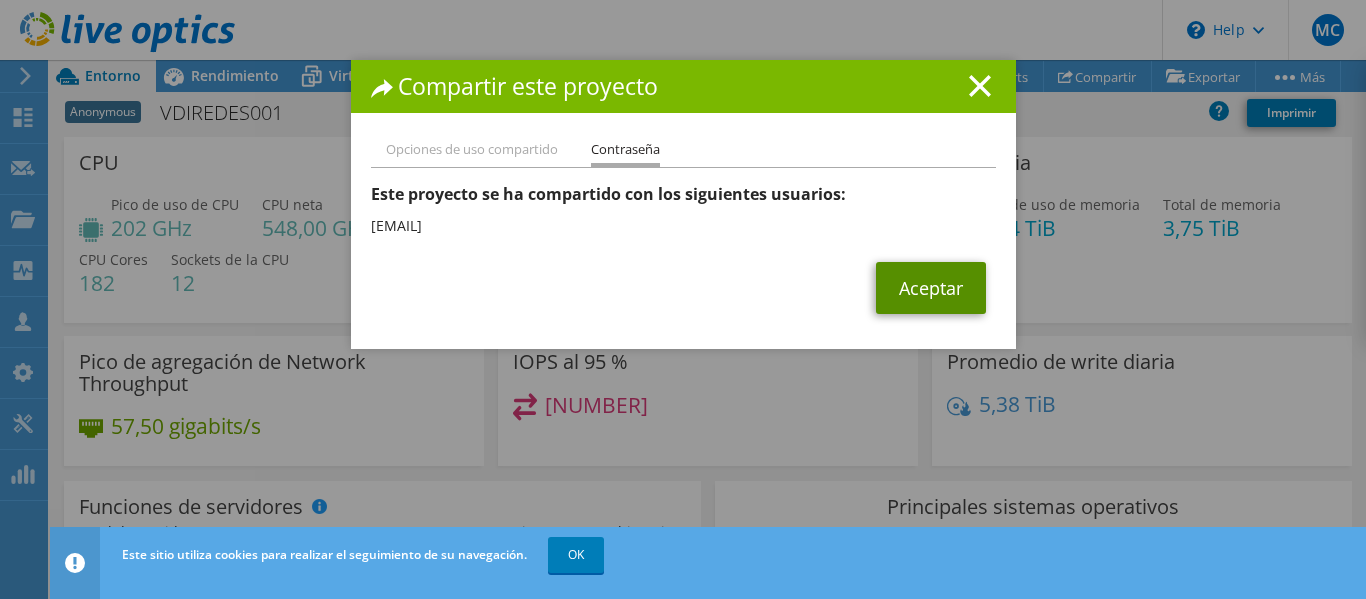 click on "Aceptar" at bounding box center (931, 288) 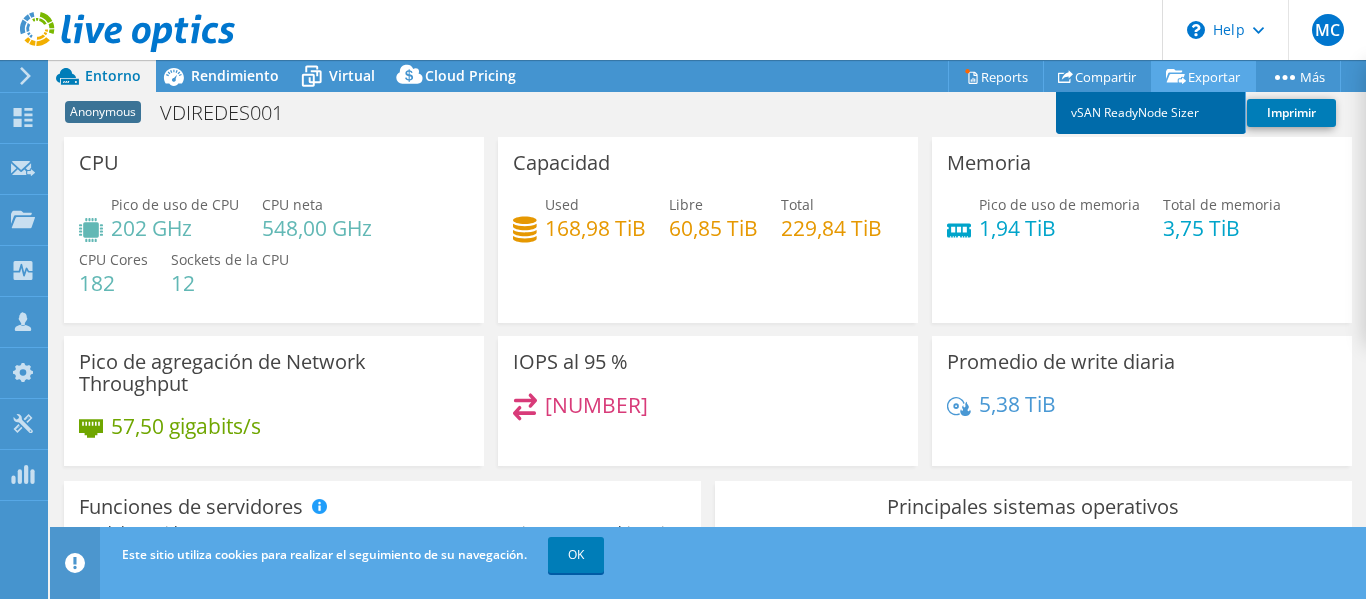 click on "vSAN ReadyNode Sizer" at bounding box center (1151, 113) 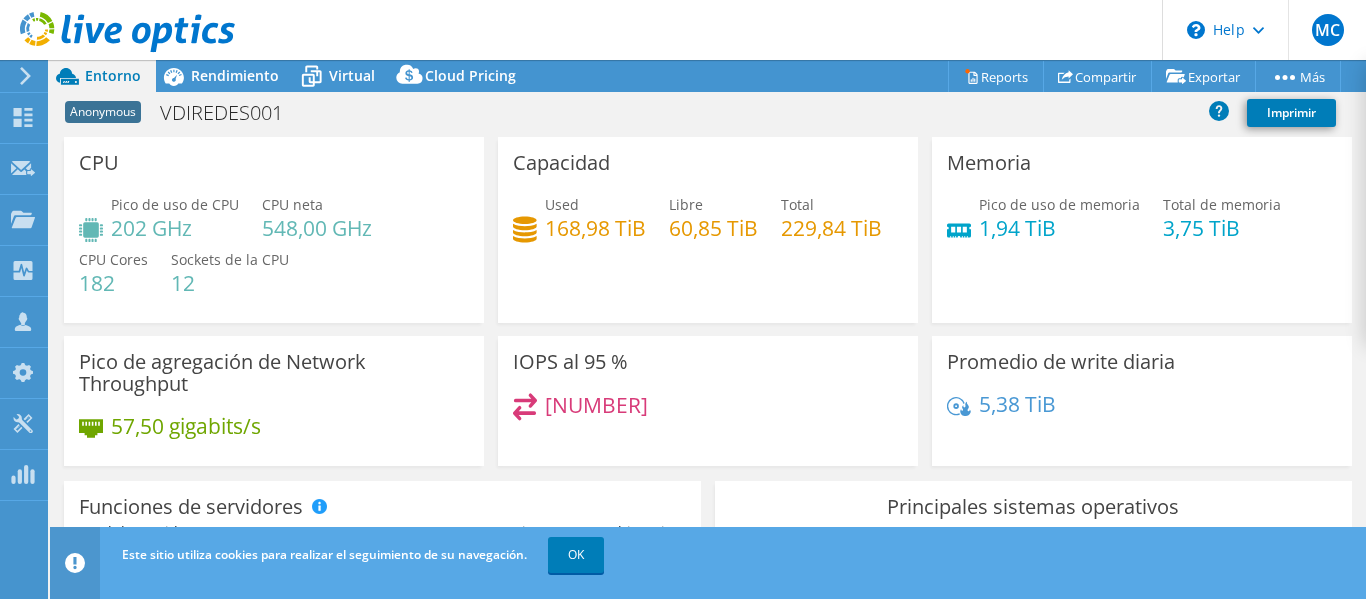 click 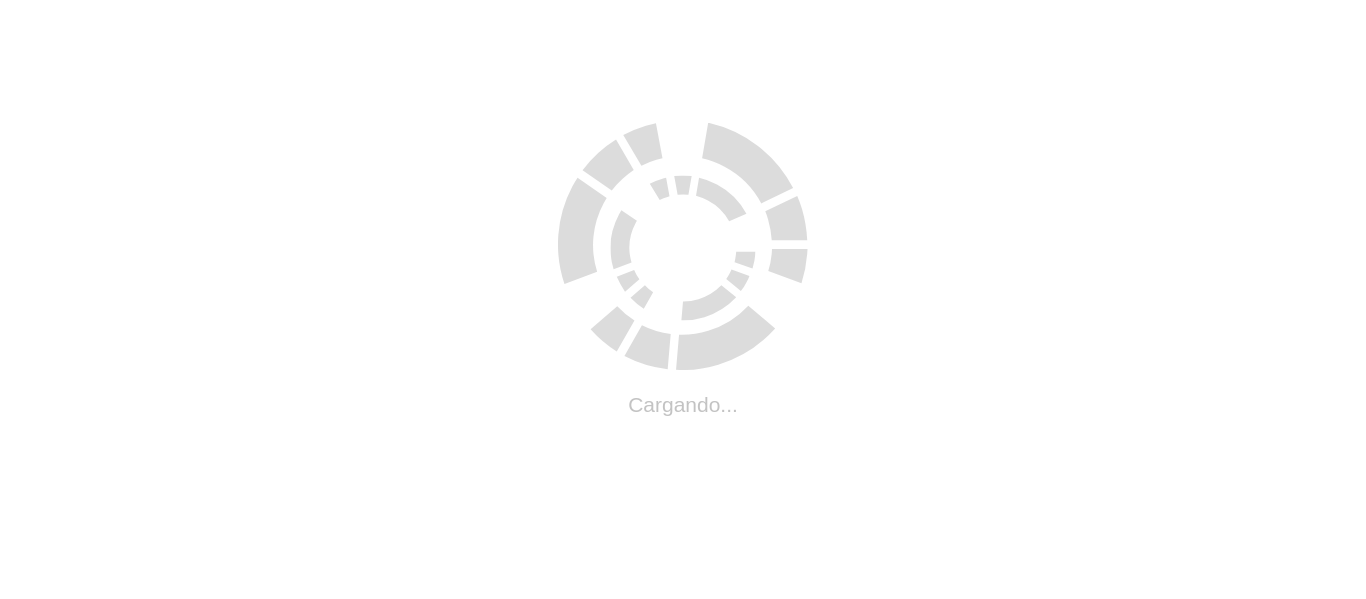 scroll, scrollTop: 0, scrollLeft: 0, axis: both 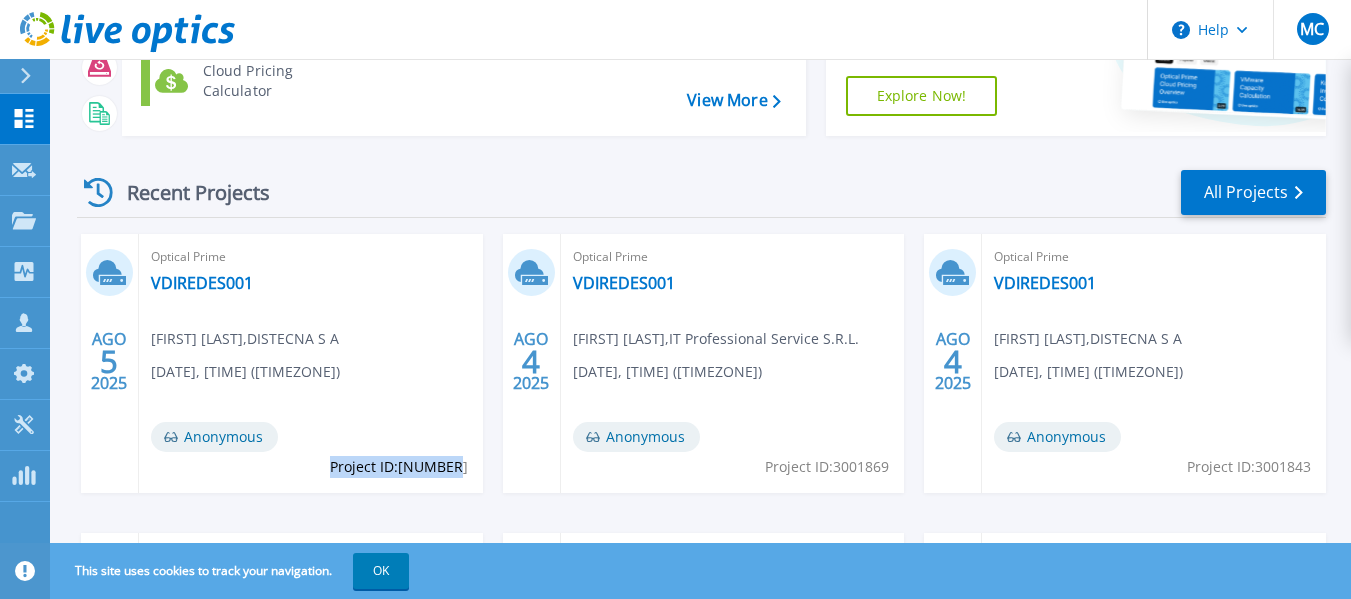 drag, startPoint x: 342, startPoint y: 467, endPoint x: 467, endPoint y: 468, distance: 125.004 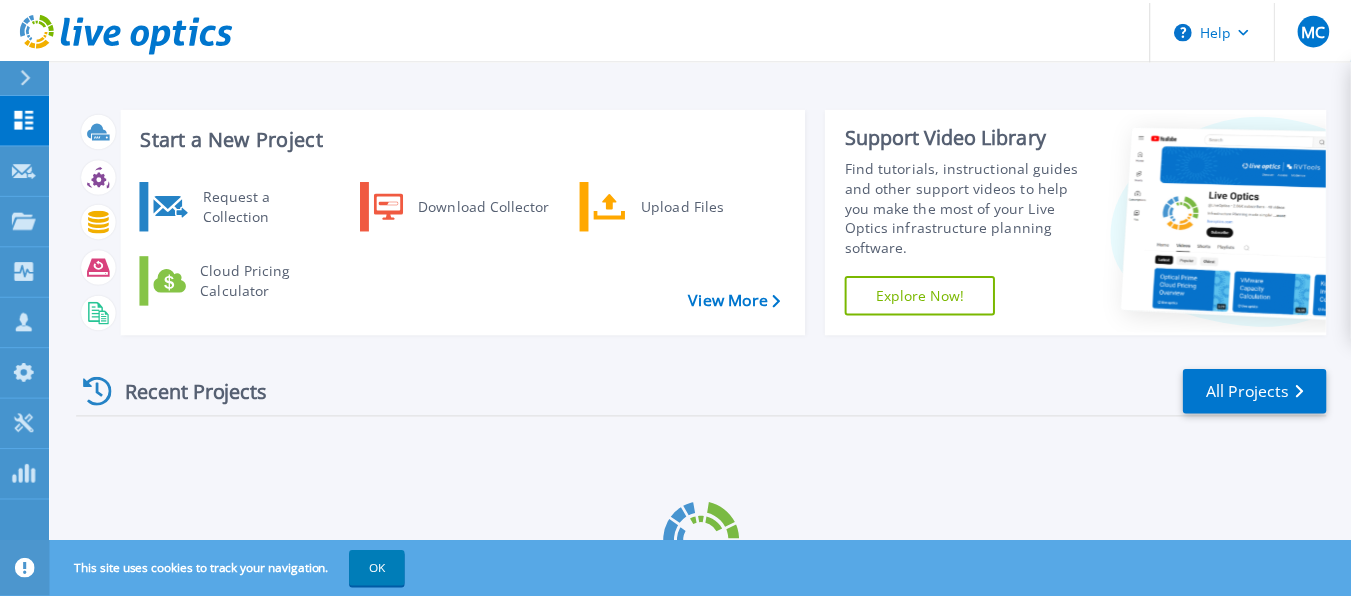 scroll, scrollTop: 0, scrollLeft: 0, axis: both 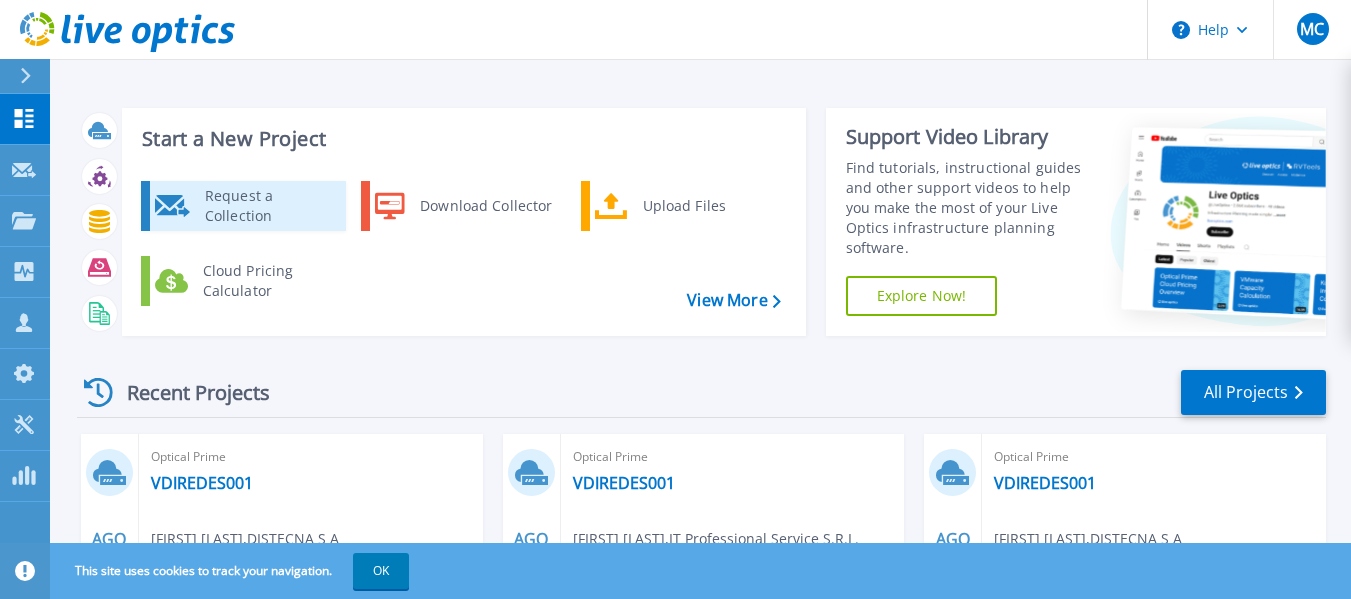 click on "Request a Collection" at bounding box center [268, 206] 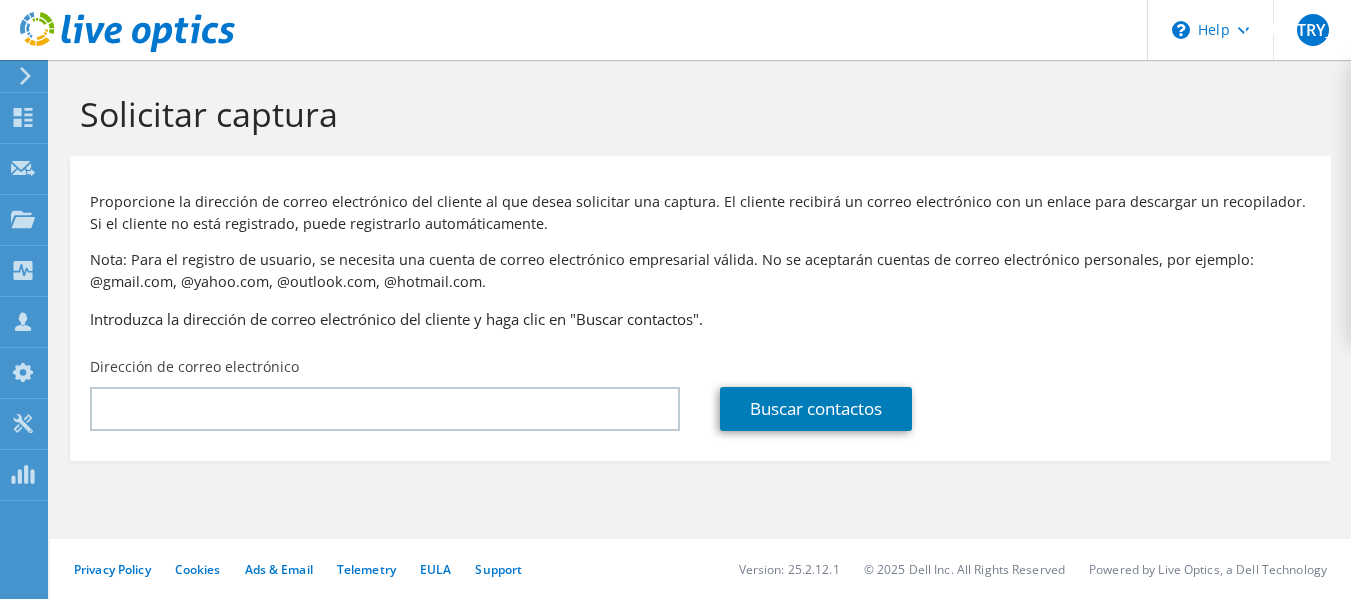scroll, scrollTop: 0, scrollLeft: 0, axis: both 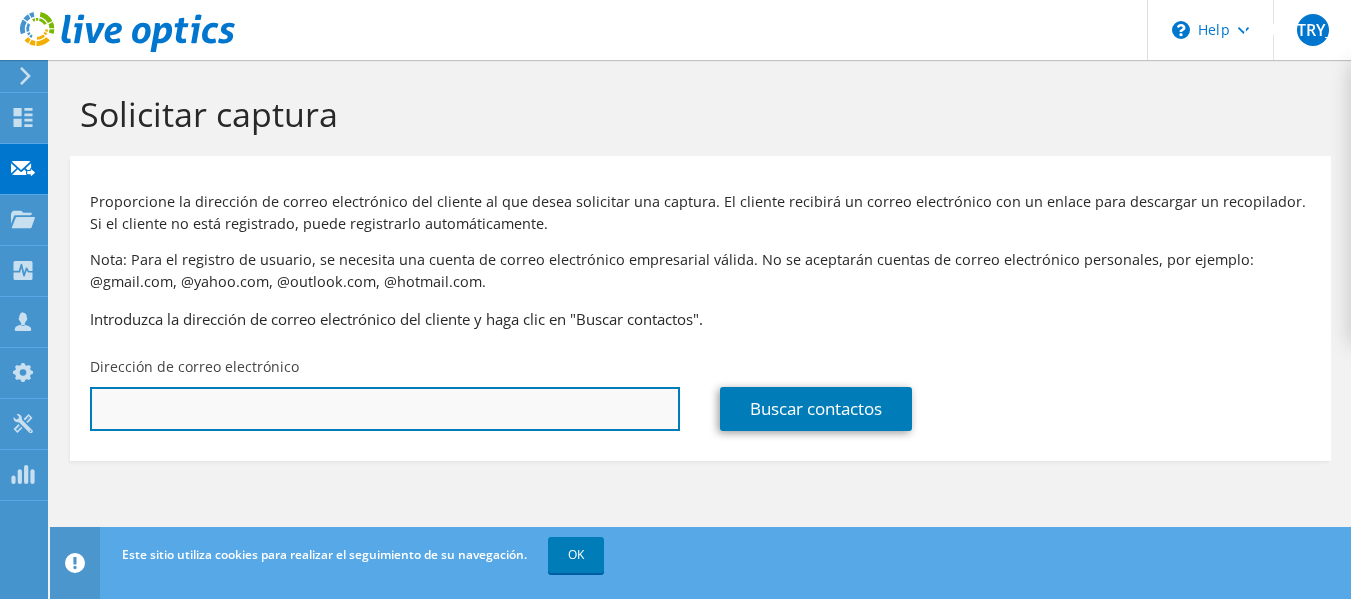 click at bounding box center (385, 409) 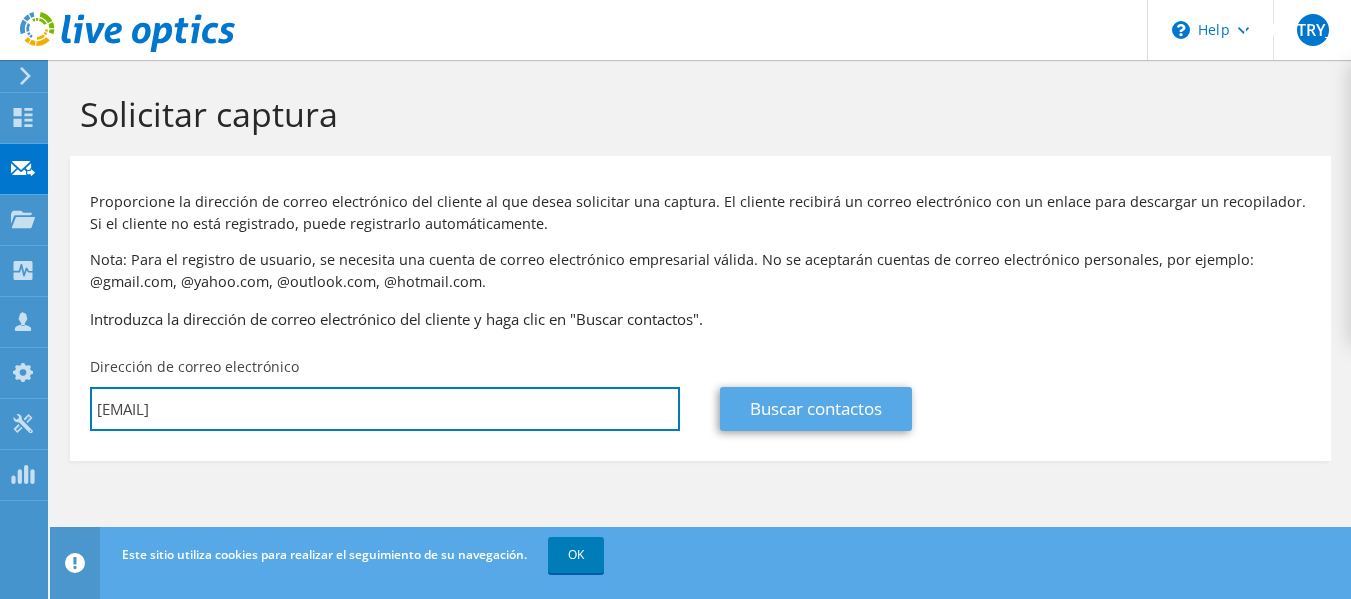 type on "ecasanova@ix.com.ar" 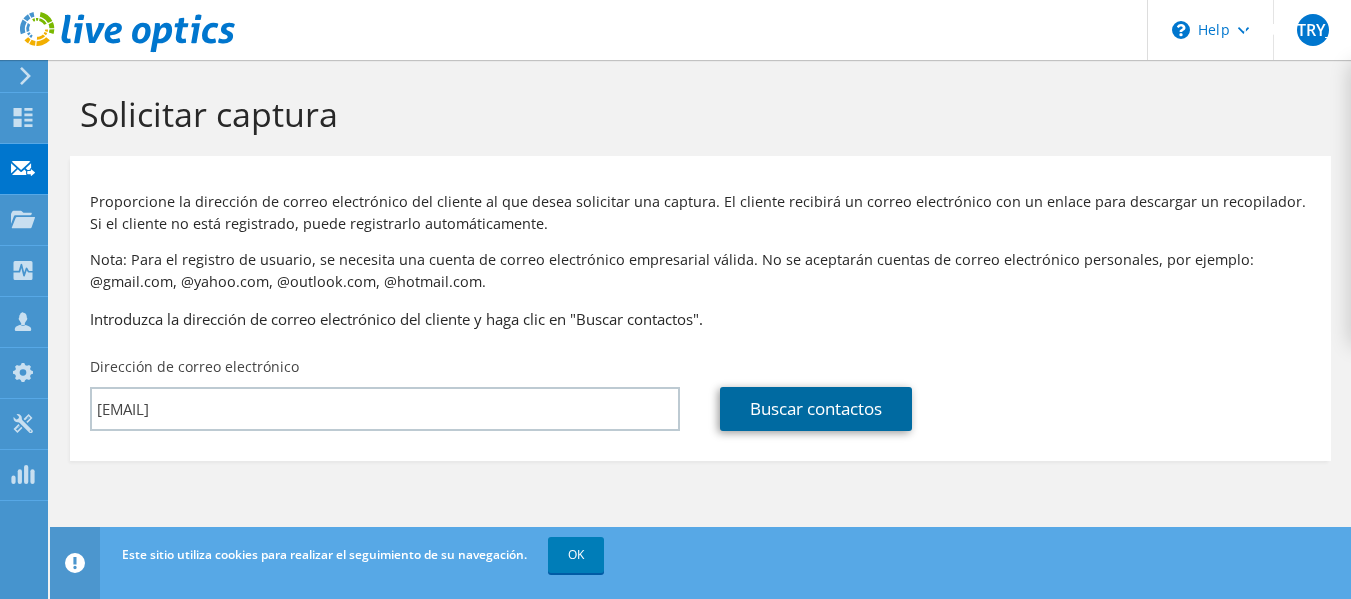 click on "Buscar contactos" at bounding box center [816, 409] 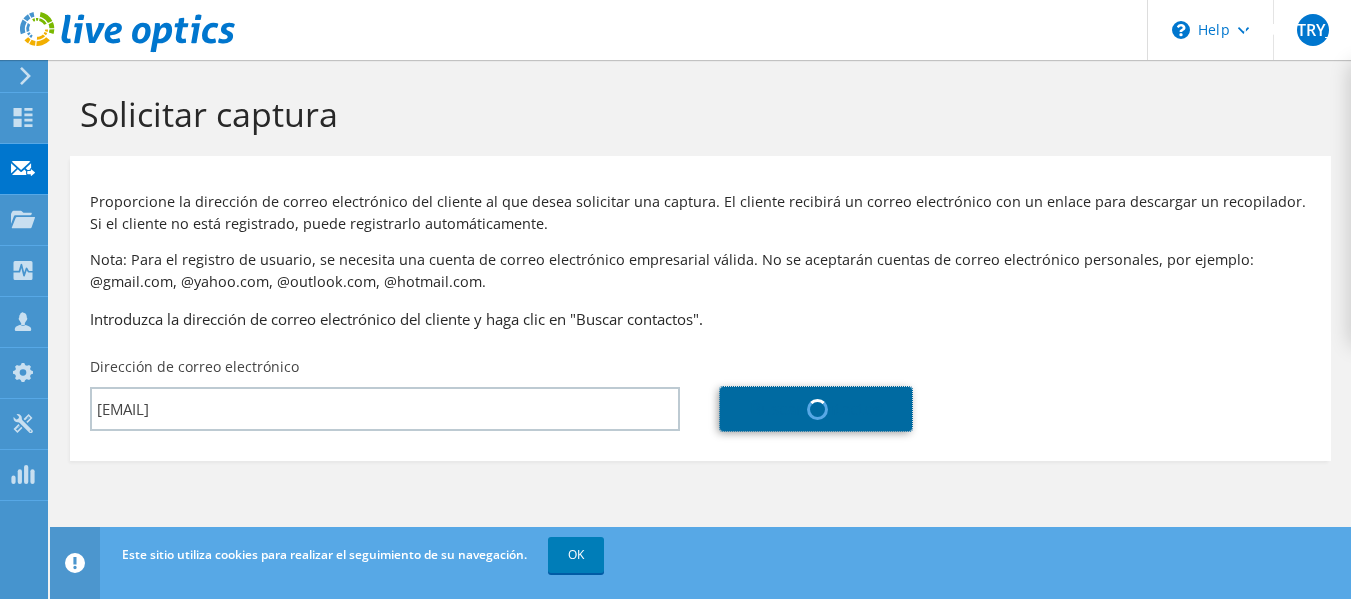 type on "INTERCONNECT S R L" 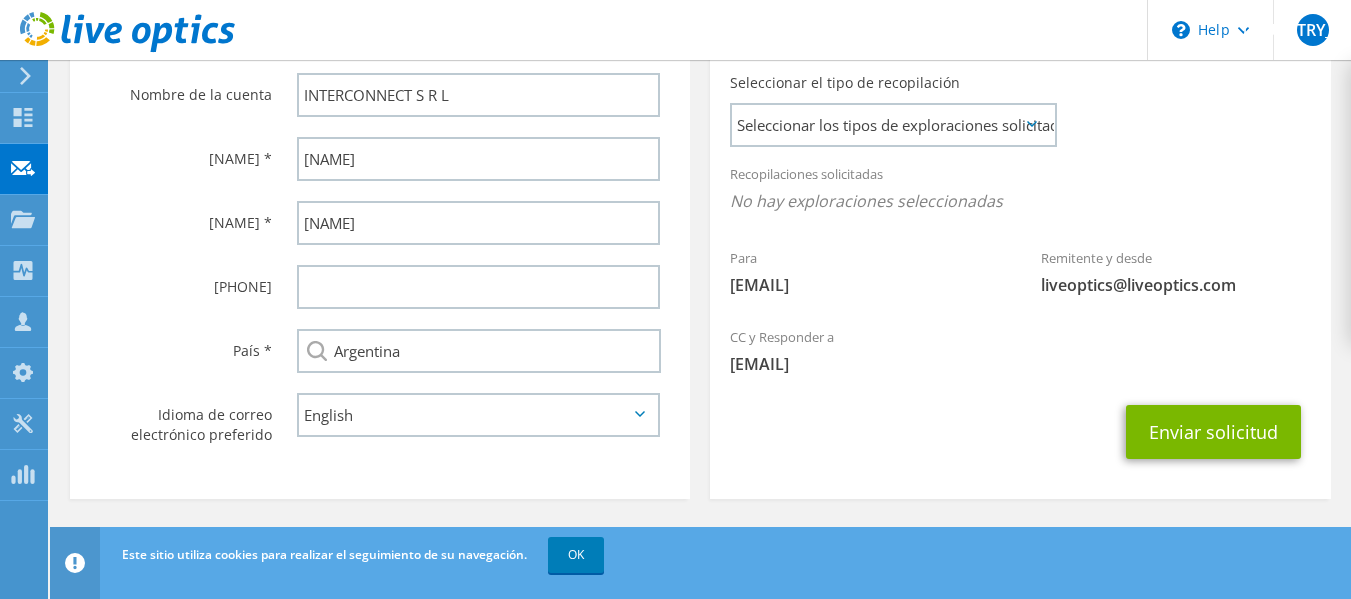 scroll, scrollTop: 461, scrollLeft: 0, axis: vertical 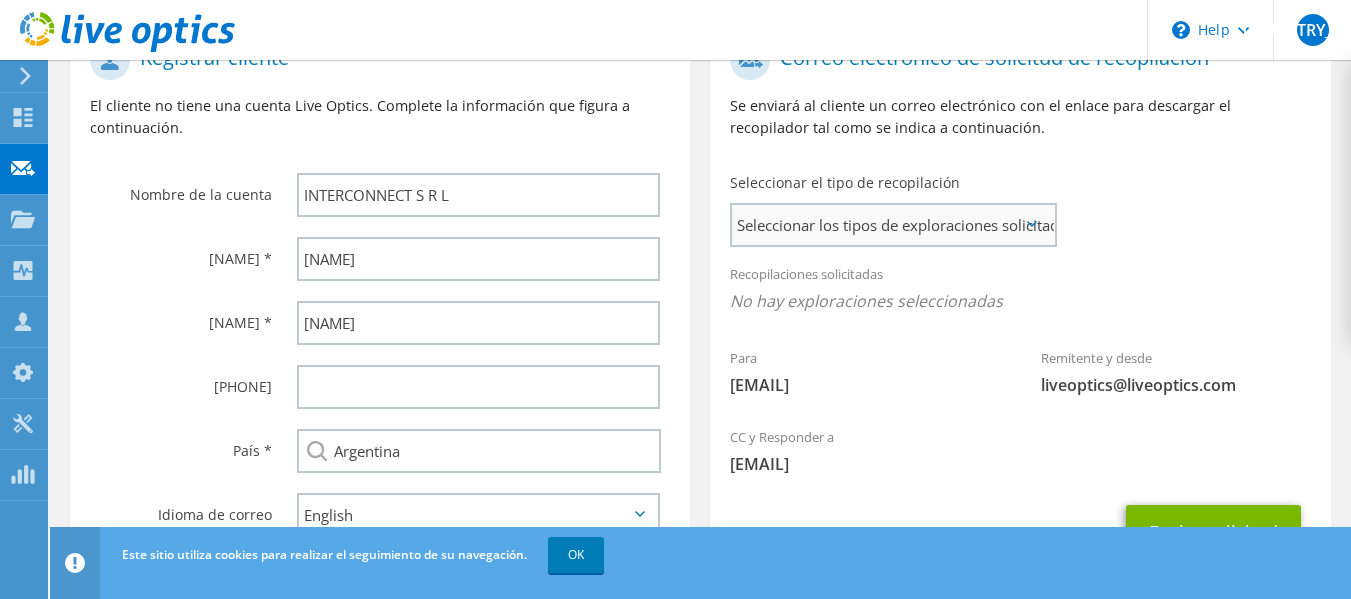 click on "Seleccionar los tipos de exploraciones solicitados" at bounding box center (893, 225) 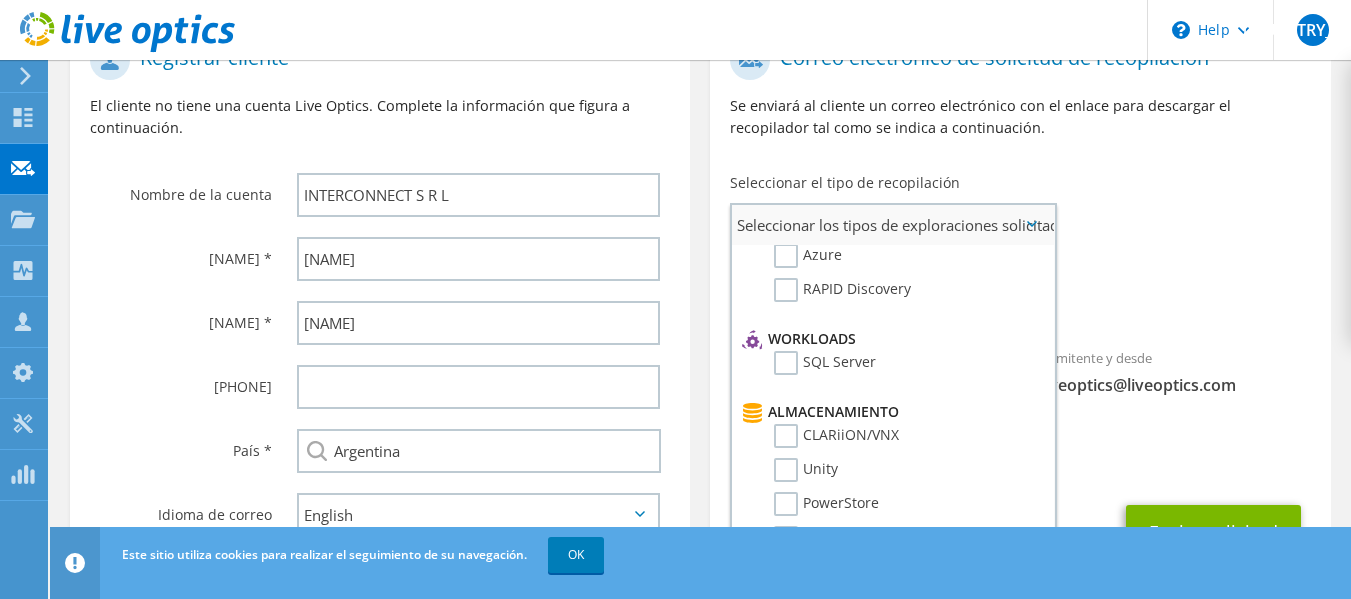 scroll, scrollTop: 300, scrollLeft: 0, axis: vertical 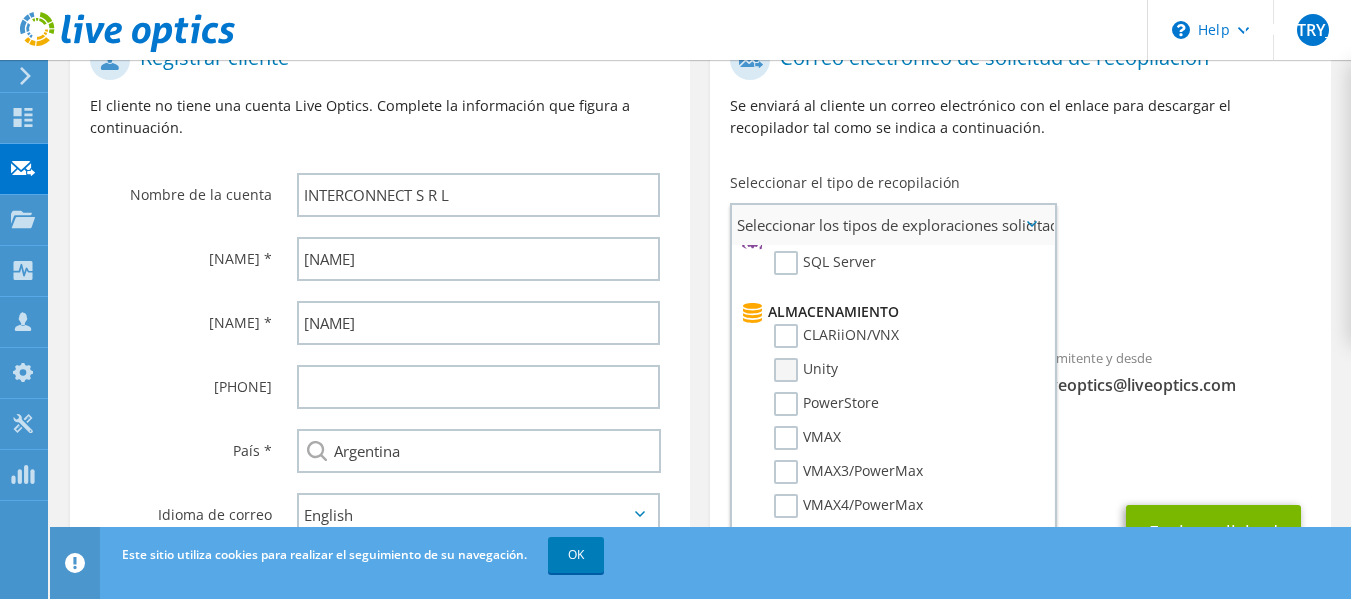 click on "Unity" at bounding box center (806, 370) 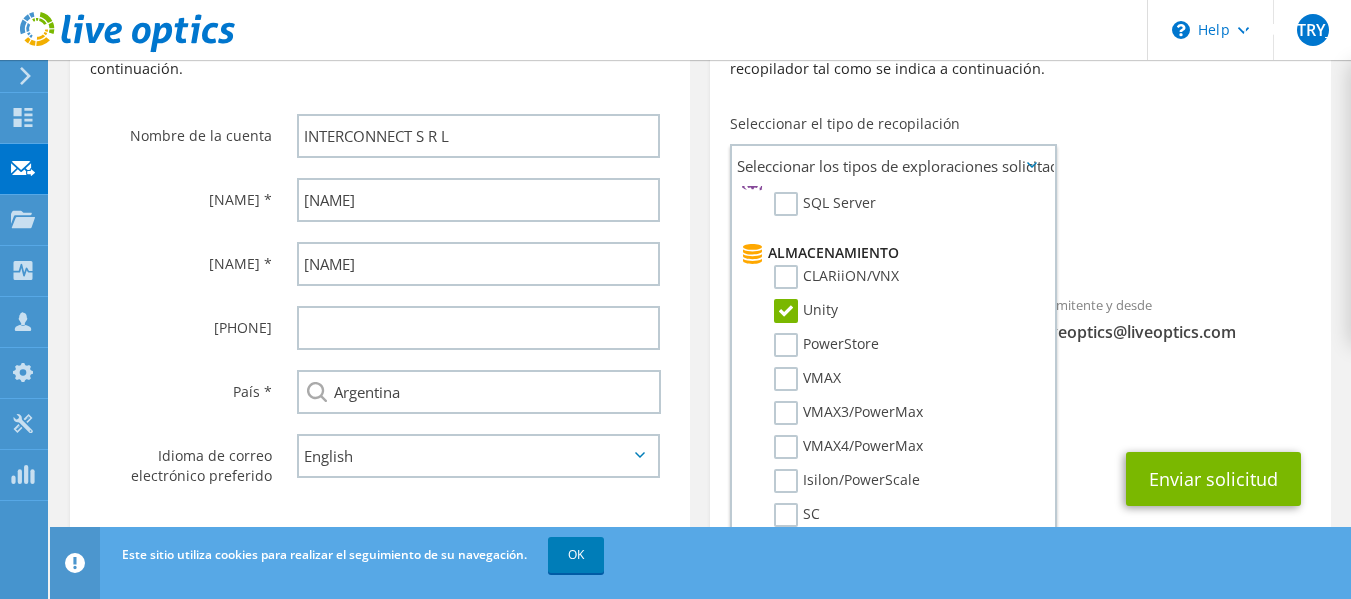 scroll, scrollTop: 567, scrollLeft: 0, axis: vertical 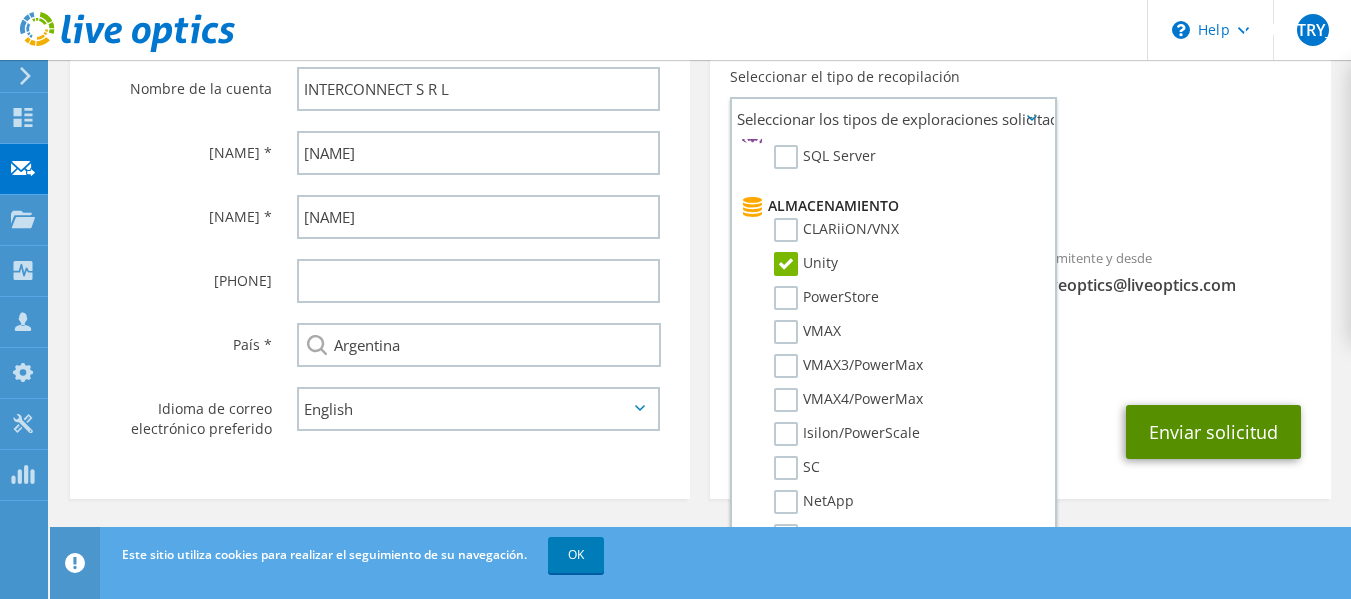 click on "Enviar solicitud" at bounding box center [1213, 432] 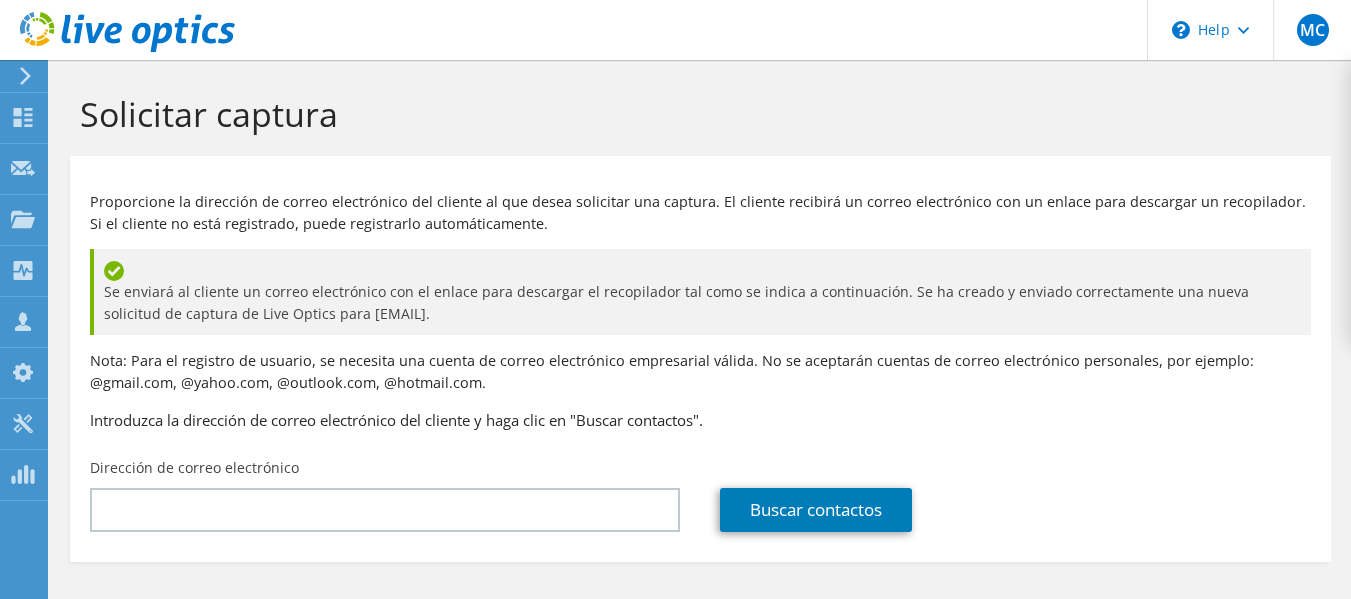 scroll, scrollTop: 0, scrollLeft: 0, axis: both 